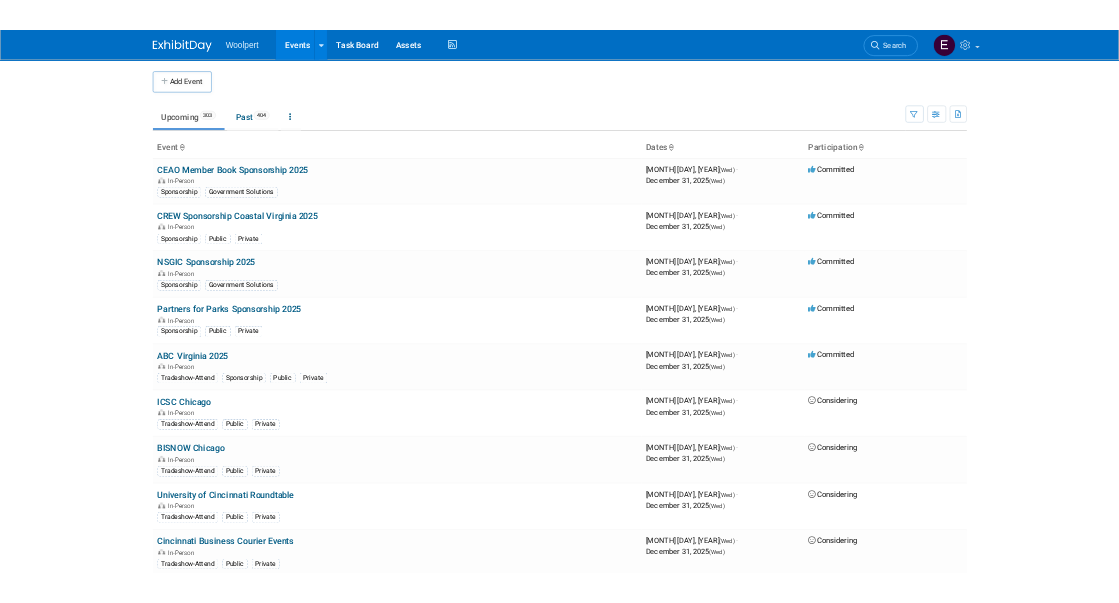scroll, scrollTop: 0, scrollLeft: 0, axis: both 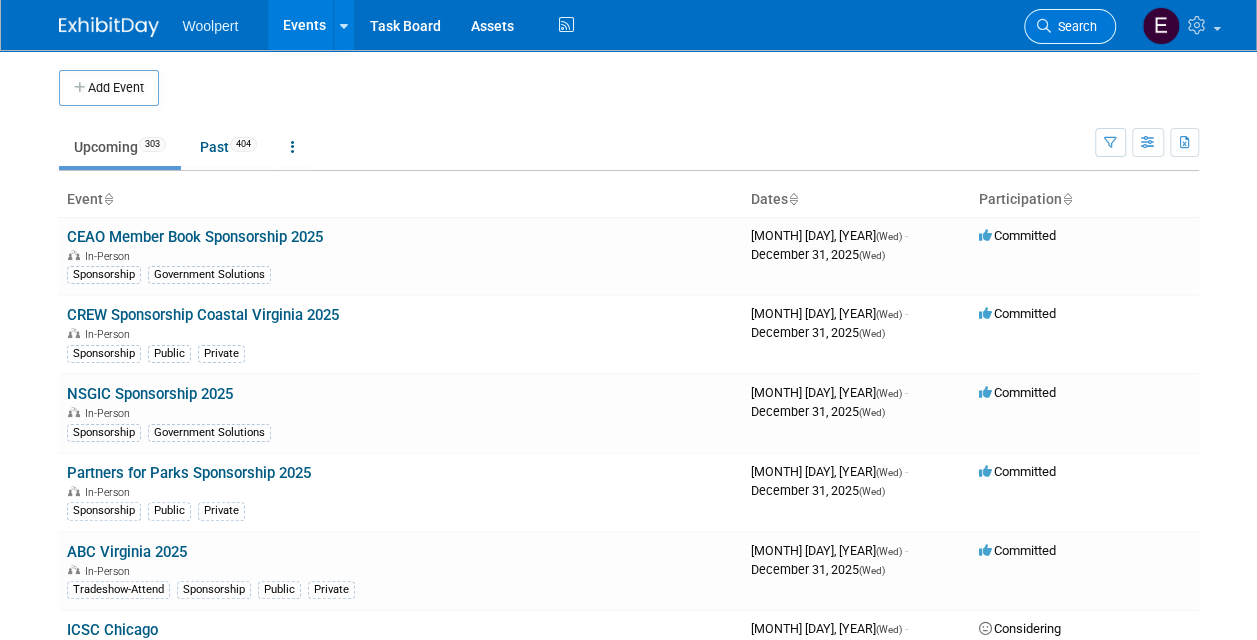 click on "Search" at bounding box center [1074, 26] 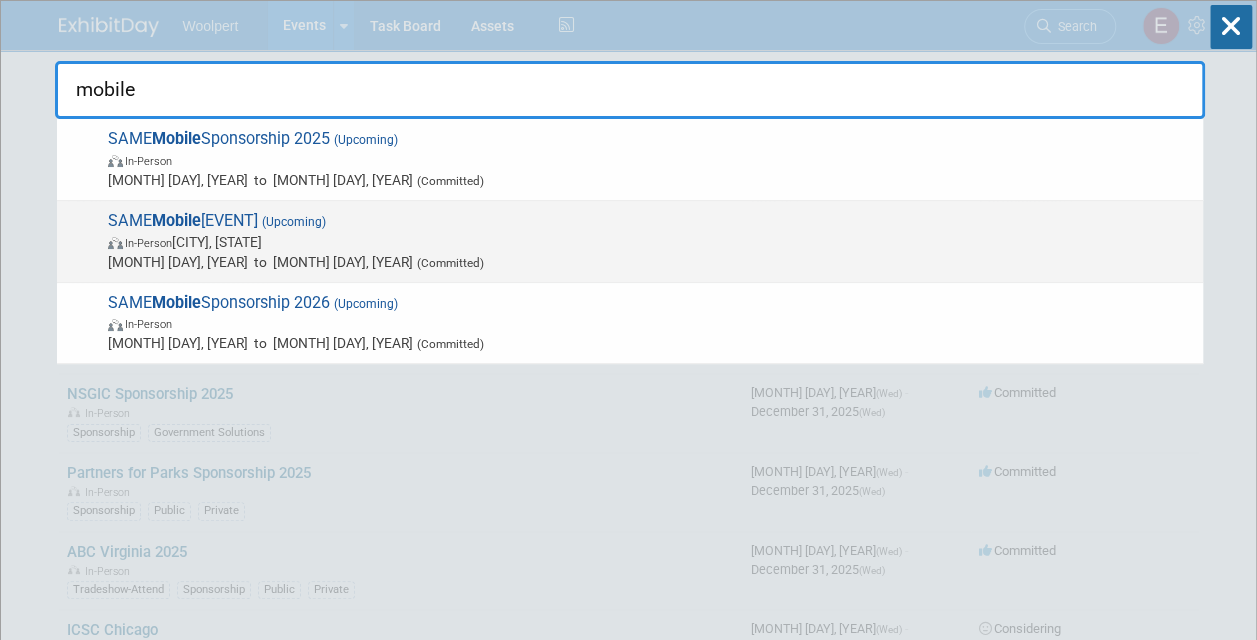 type on "mobile" 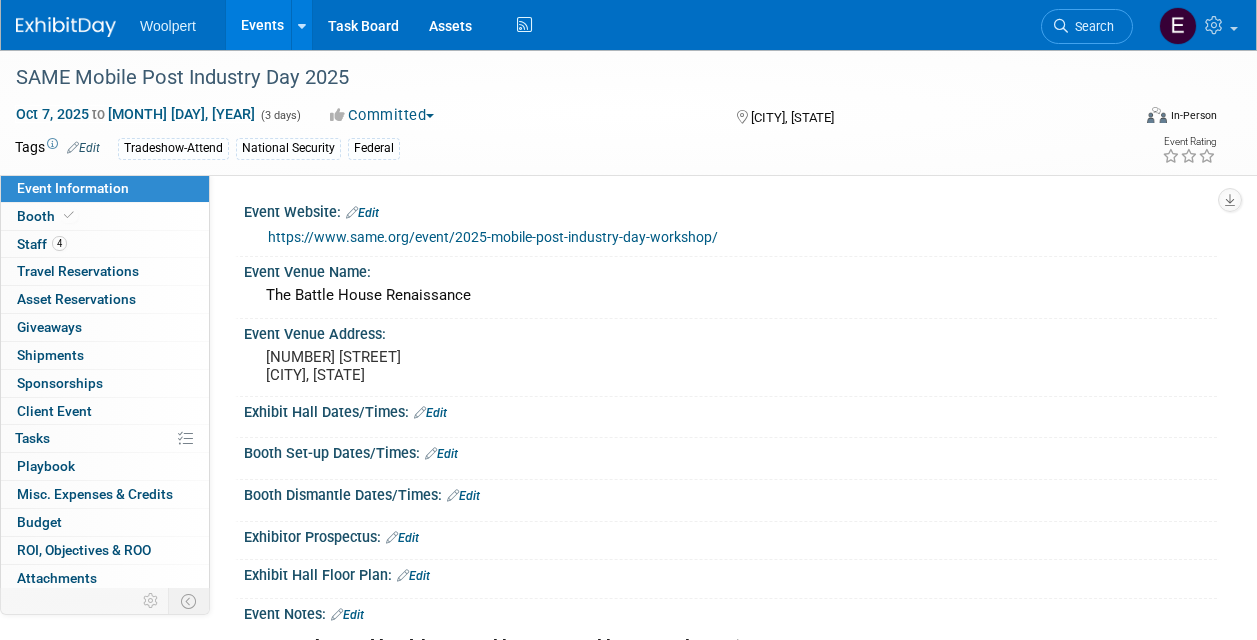 scroll, scrollTop: 0, scrollLeft: 0, axis: both 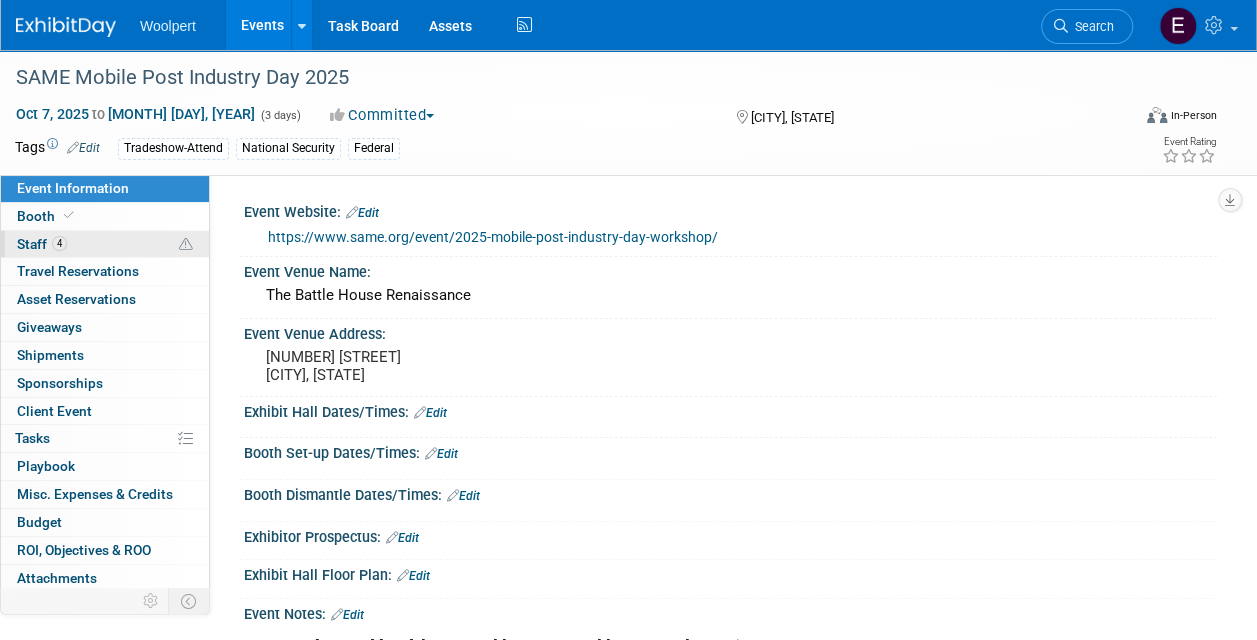 click on "4
Staff 4" at bounding box center (105, 244) 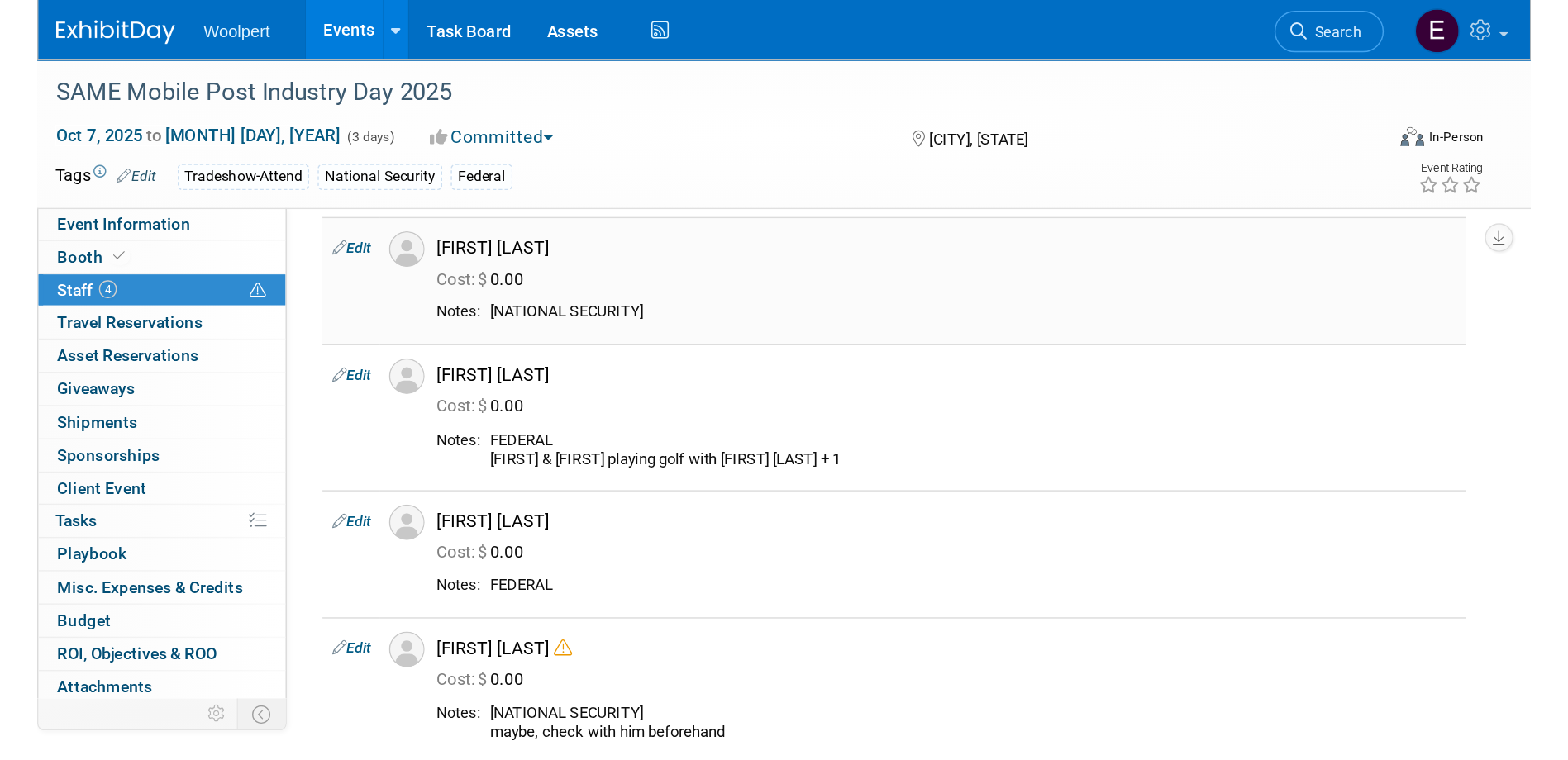 scroll, scrollTop: 0, scrollLeft: 0, axis: both 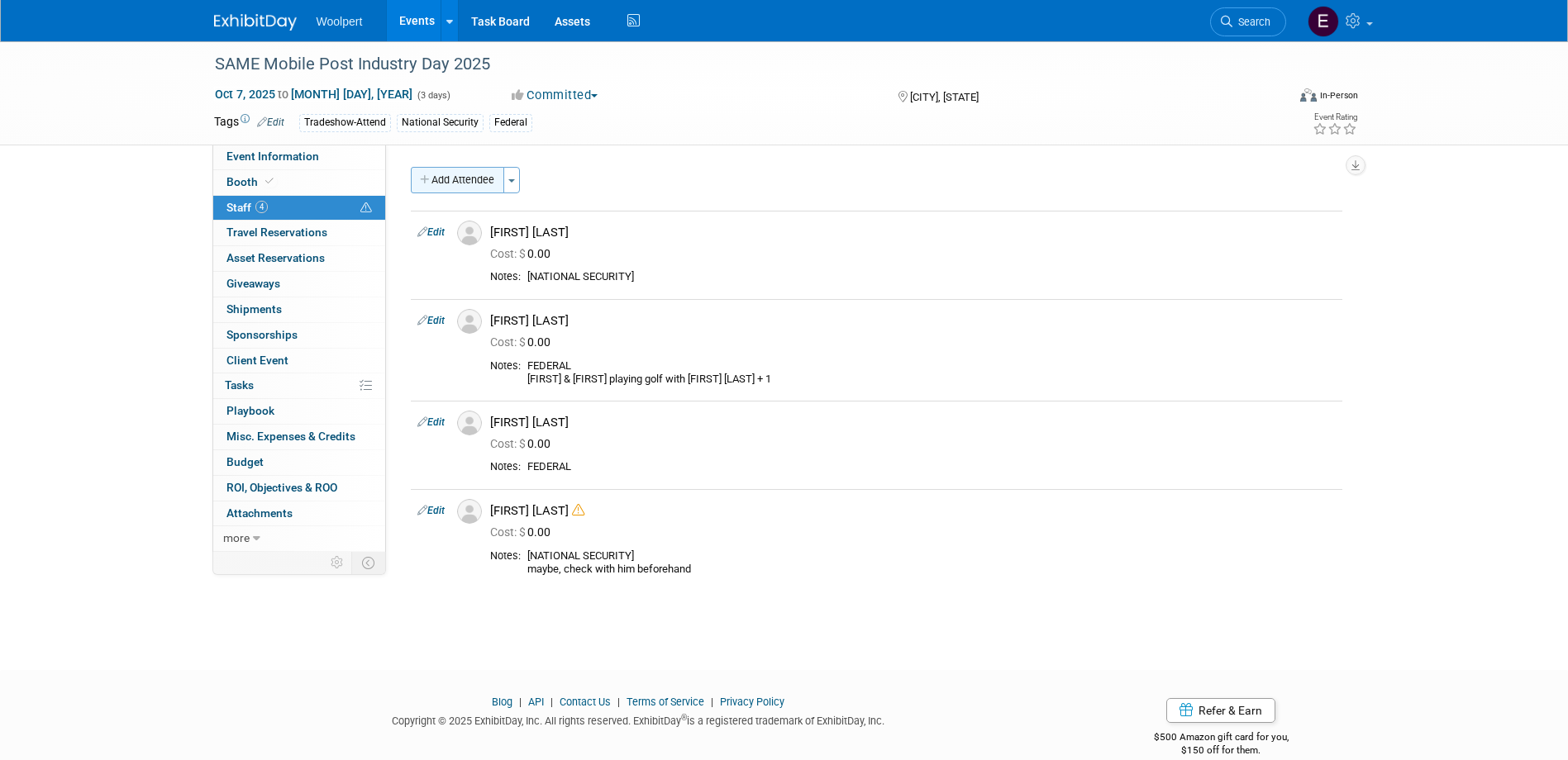 click on "Add Attendee" at bounding box center (457, 180) 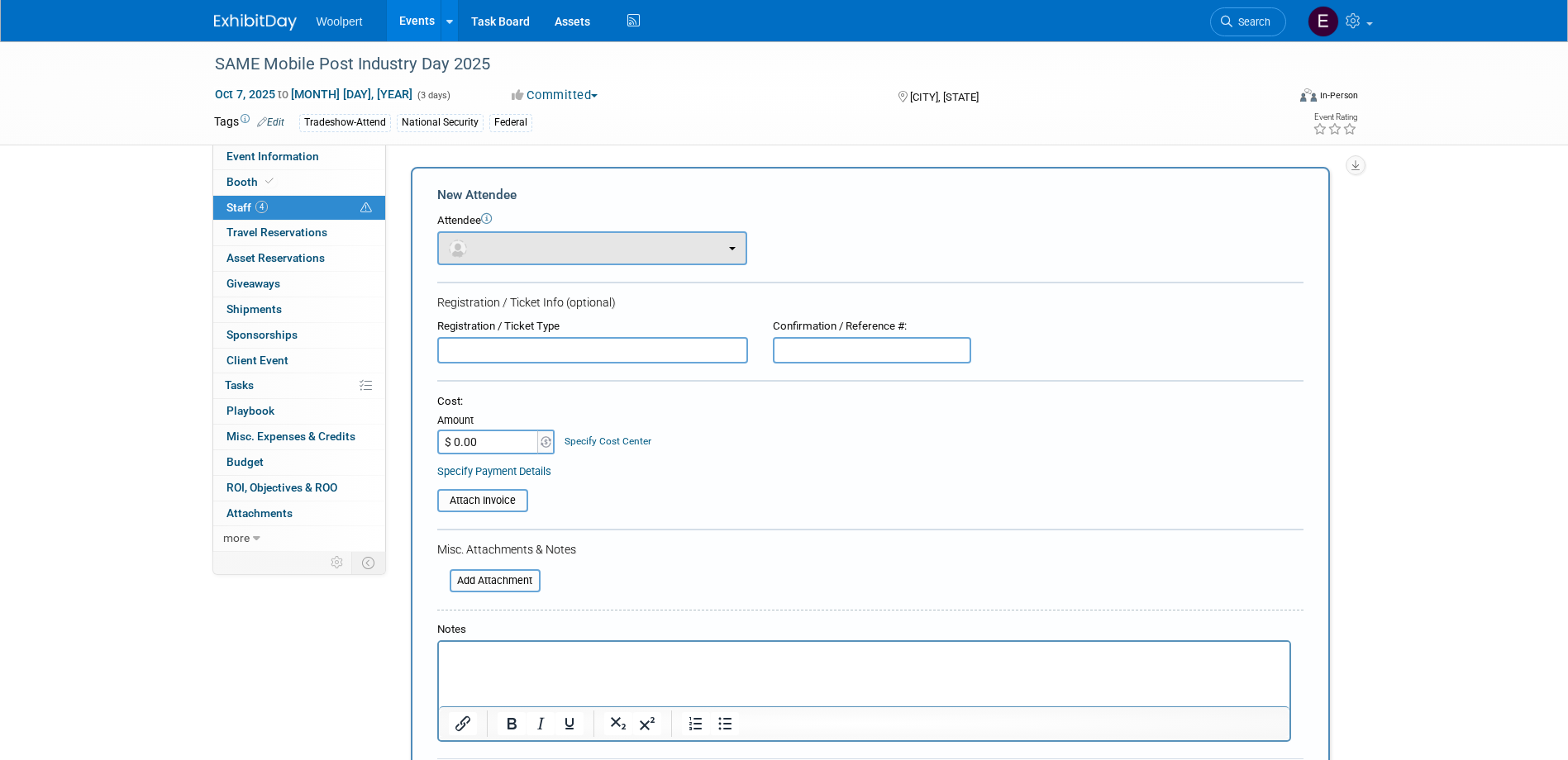 scroll, scrollTop: 0, scrollLeft: 0, axis: both 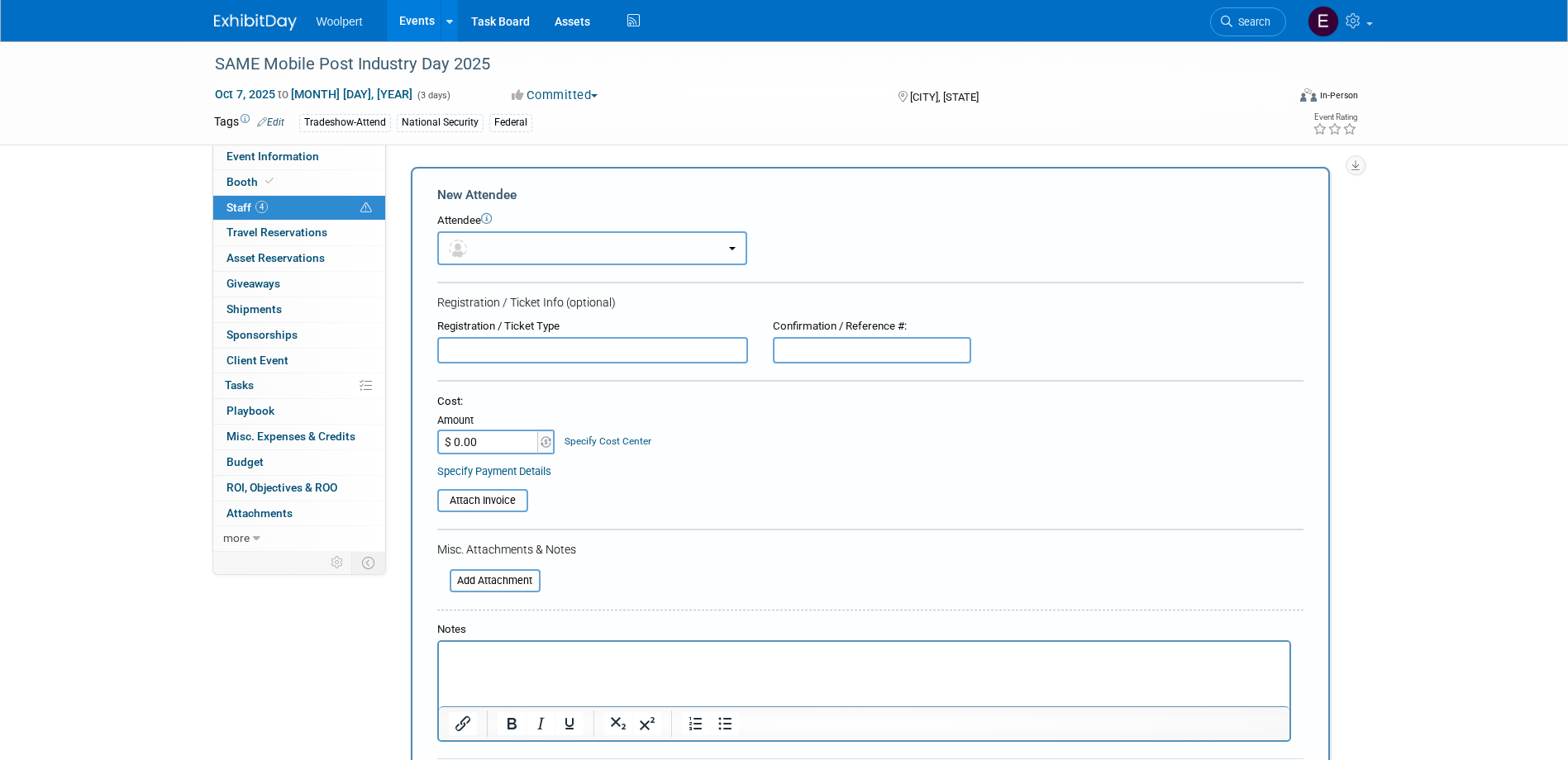 click at bounding box center [592, 248] 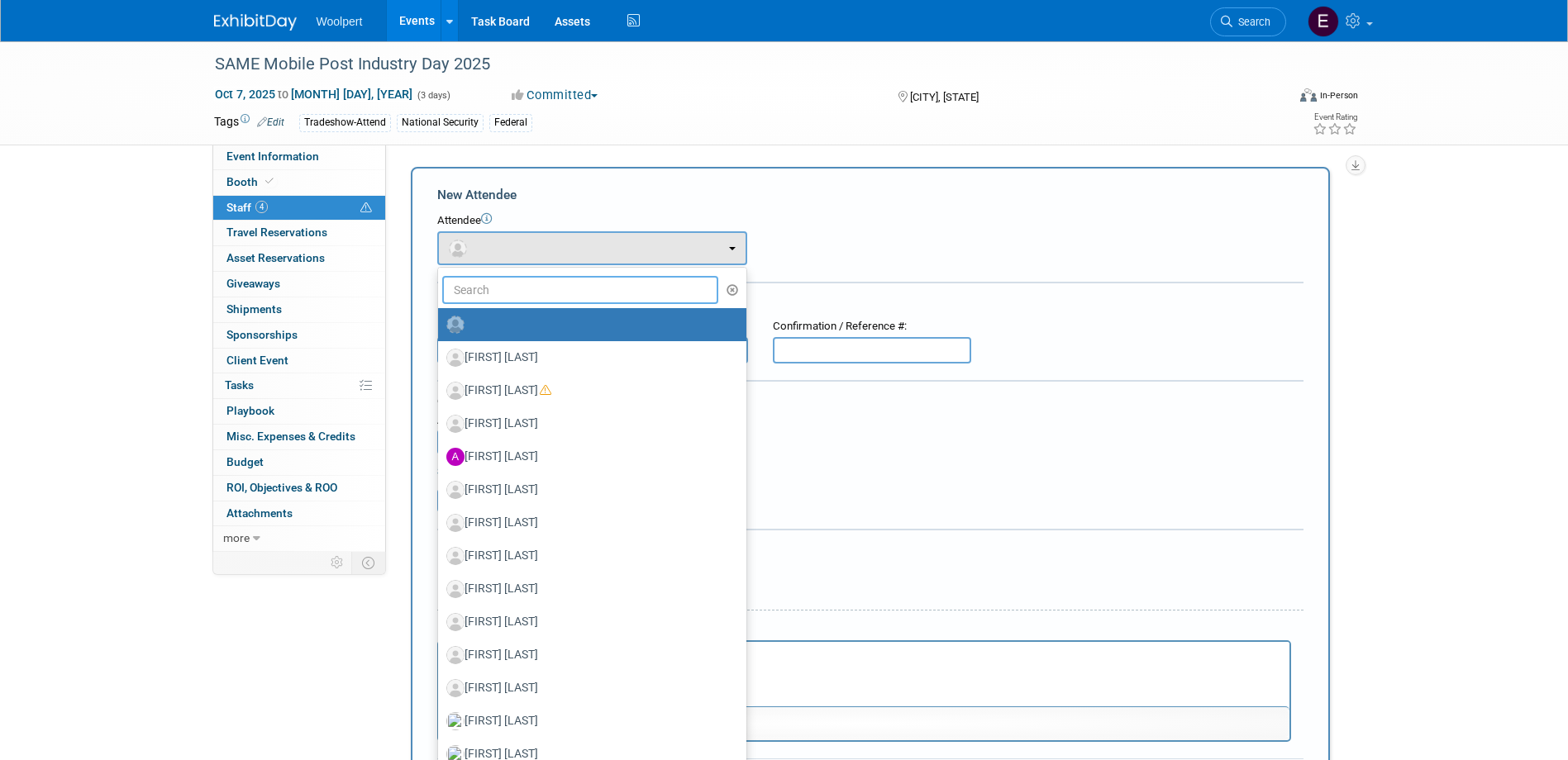 click at bounding box center (580, 290) 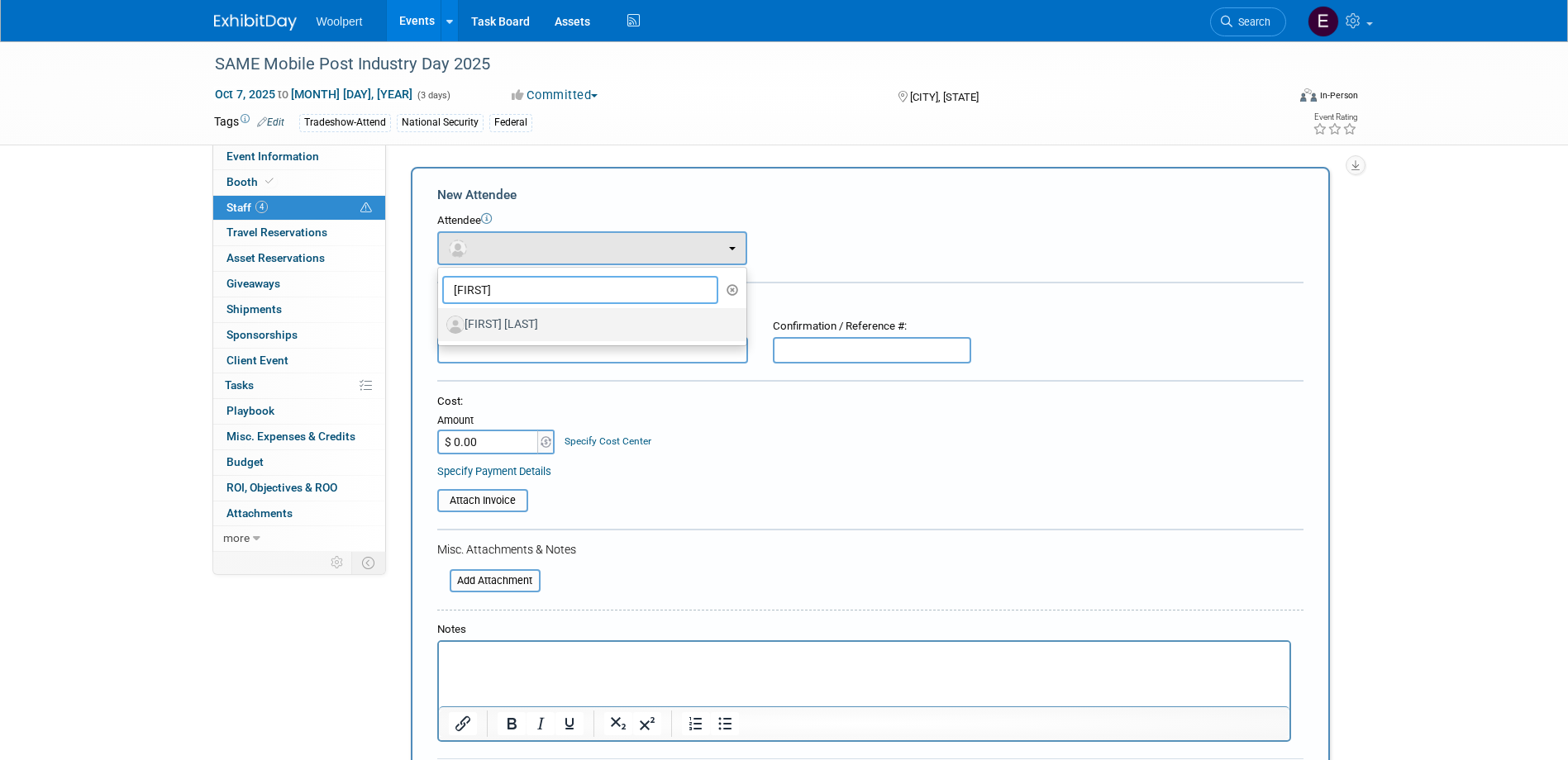 type on "[FIRST]" 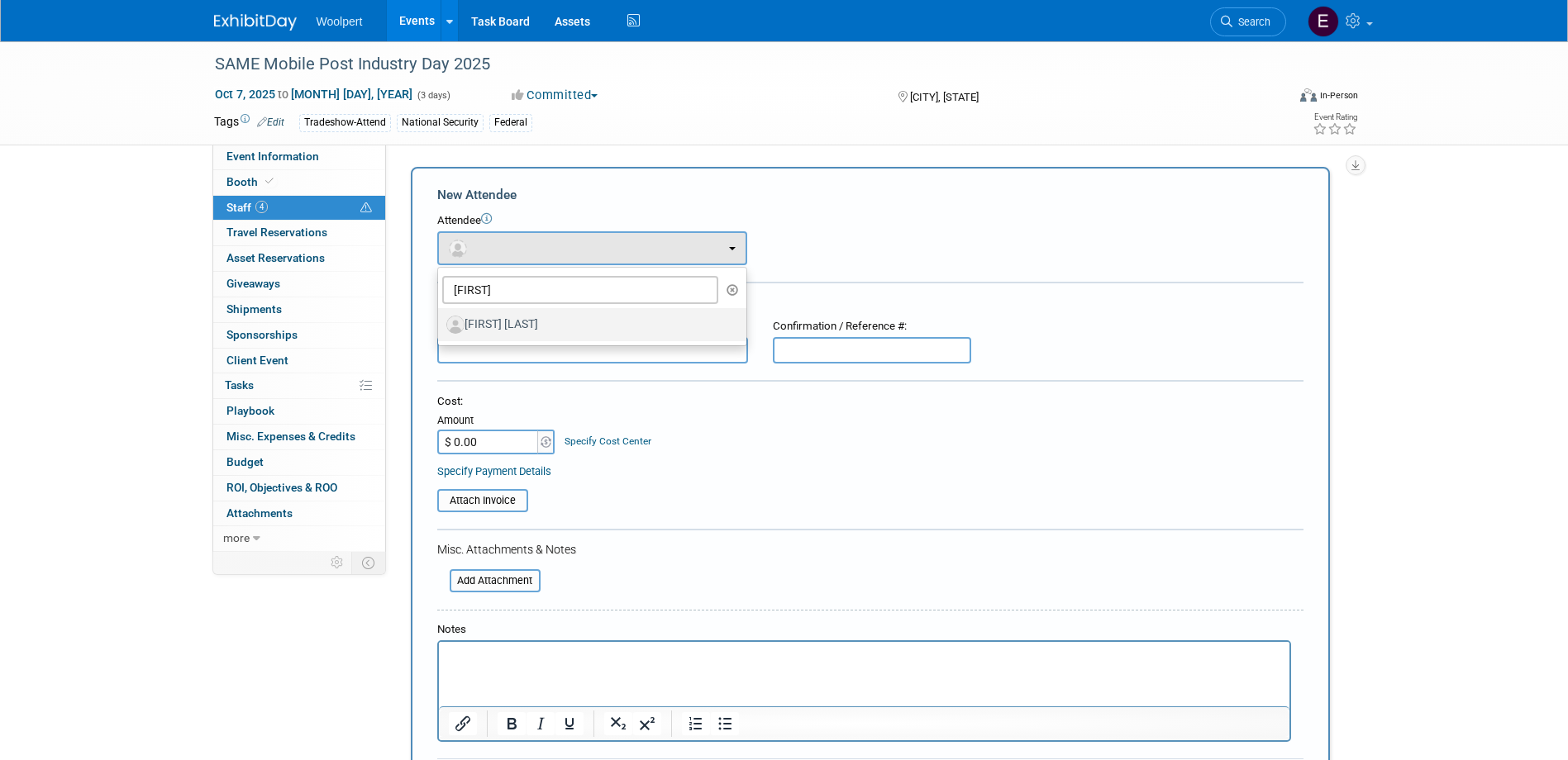 click on "[FIRST] [LAST]" at bounding box center [588, 325] 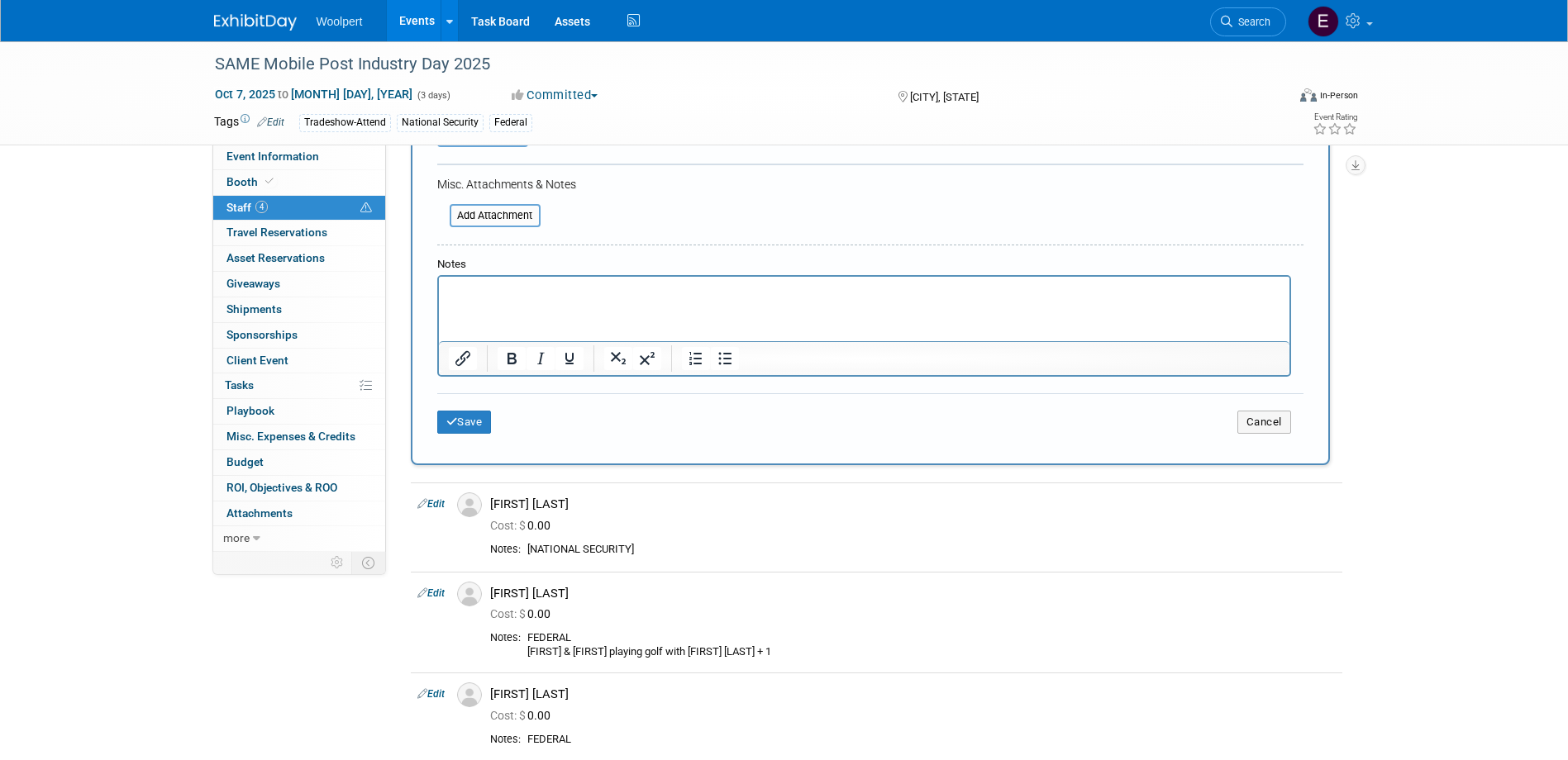 scroll, scrollTop: 330, scrollLeft: 0, axis: vertical 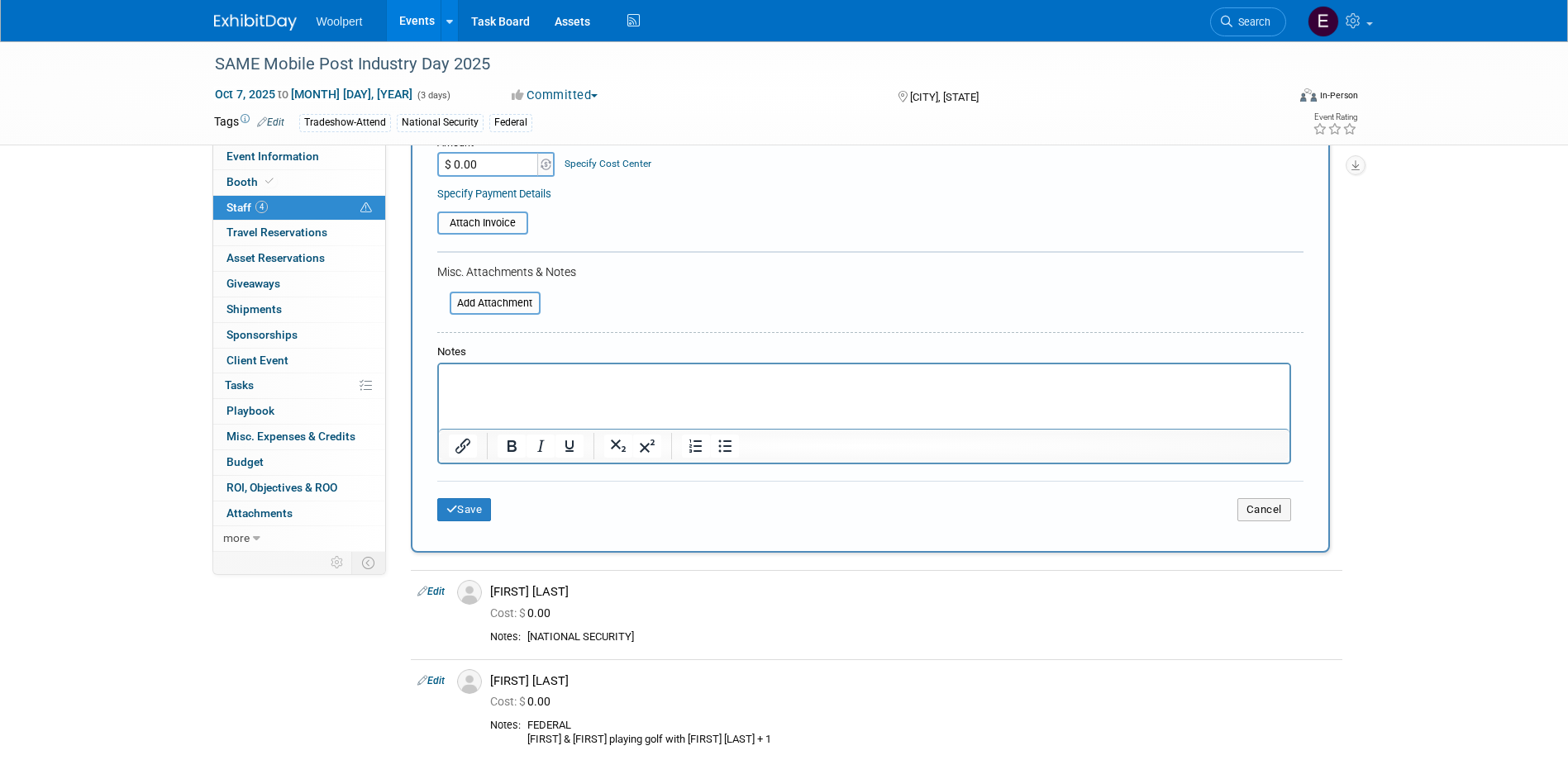 click at bounding box center (864, 379) 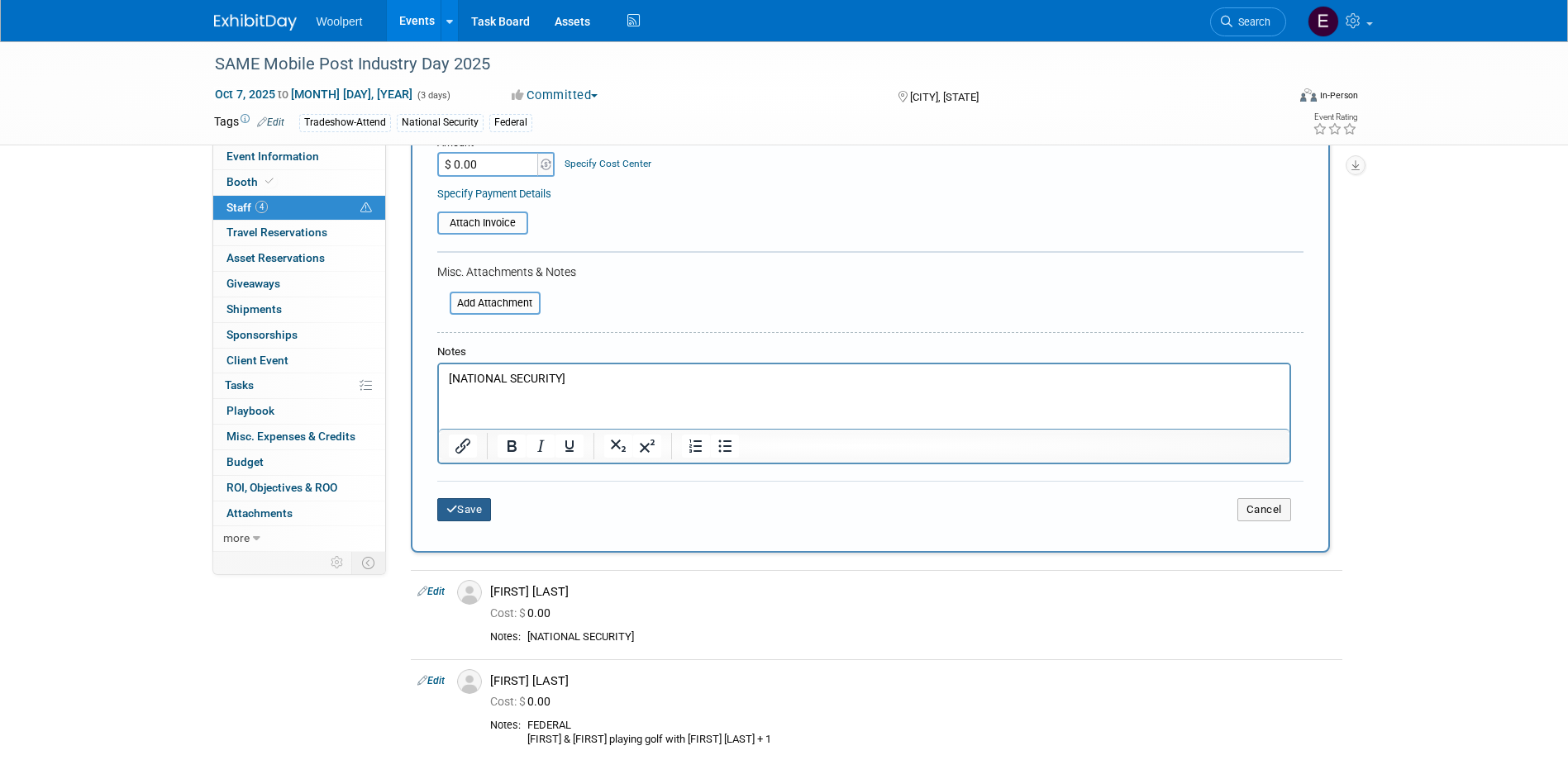click on "Save" at bounding box center (465, 510) 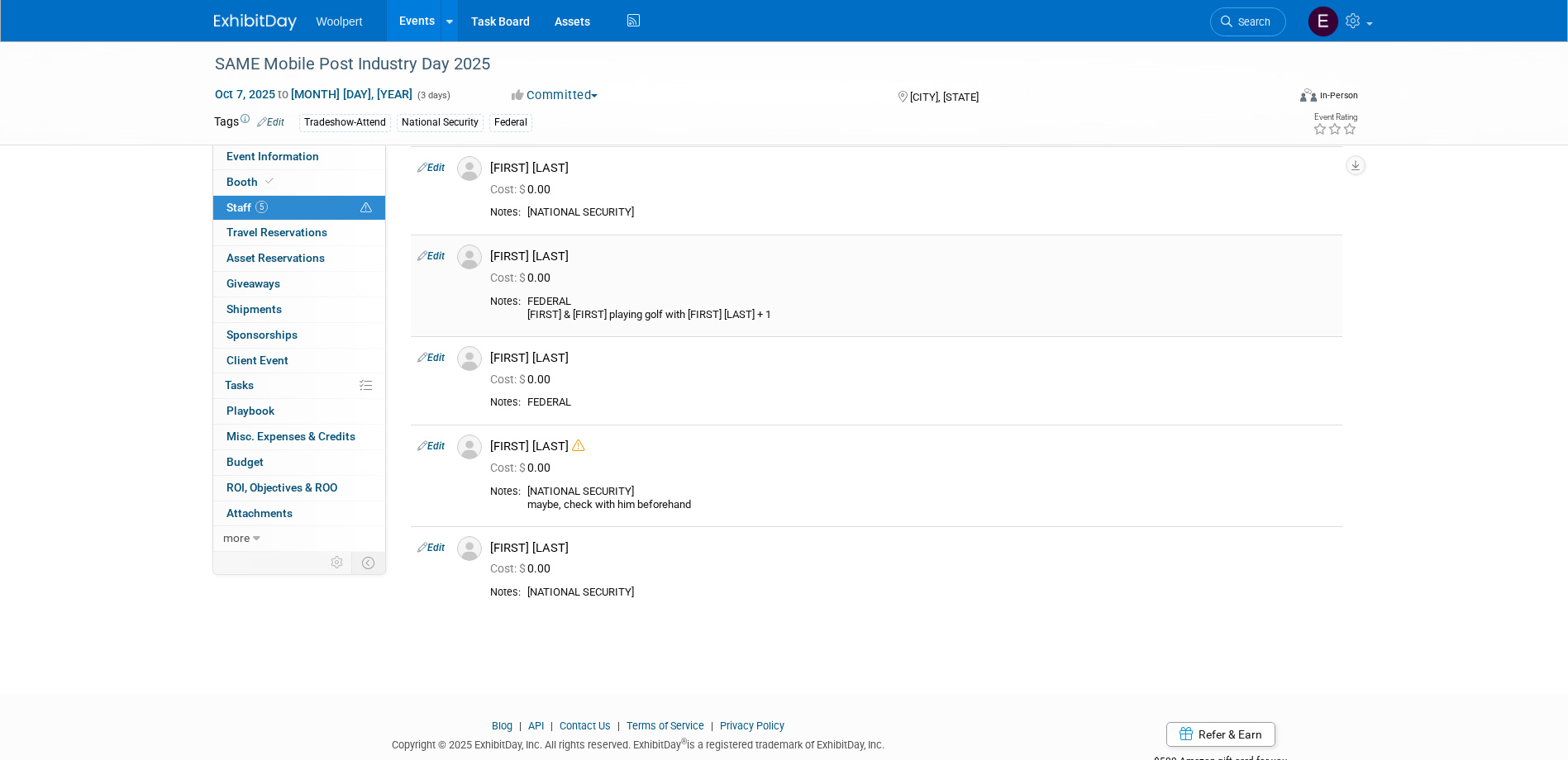 scroll, scrollTop: 0, scrollLeft: 0, axis: both 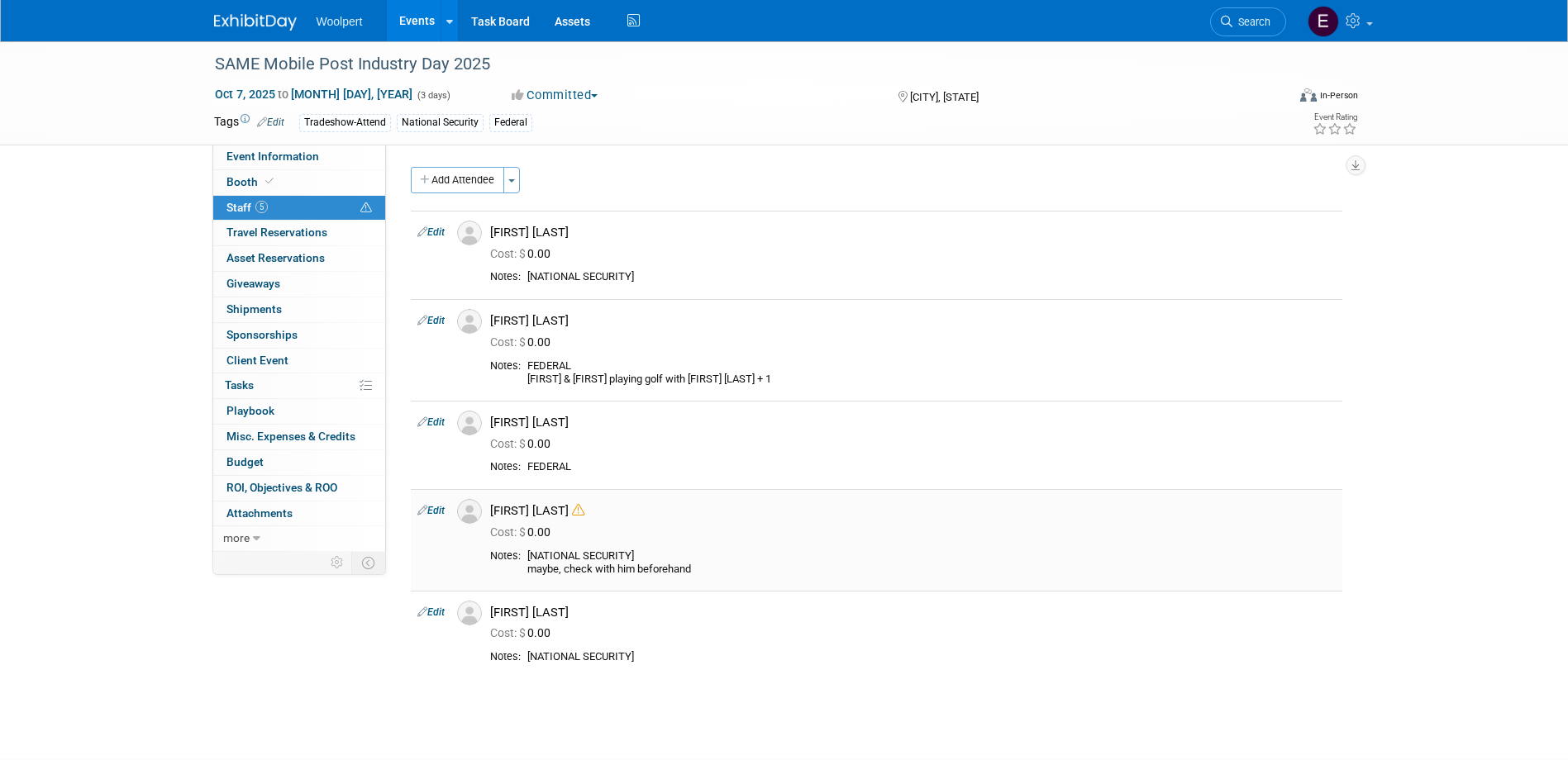 click on "Edit" at bounding box center (431, 511) 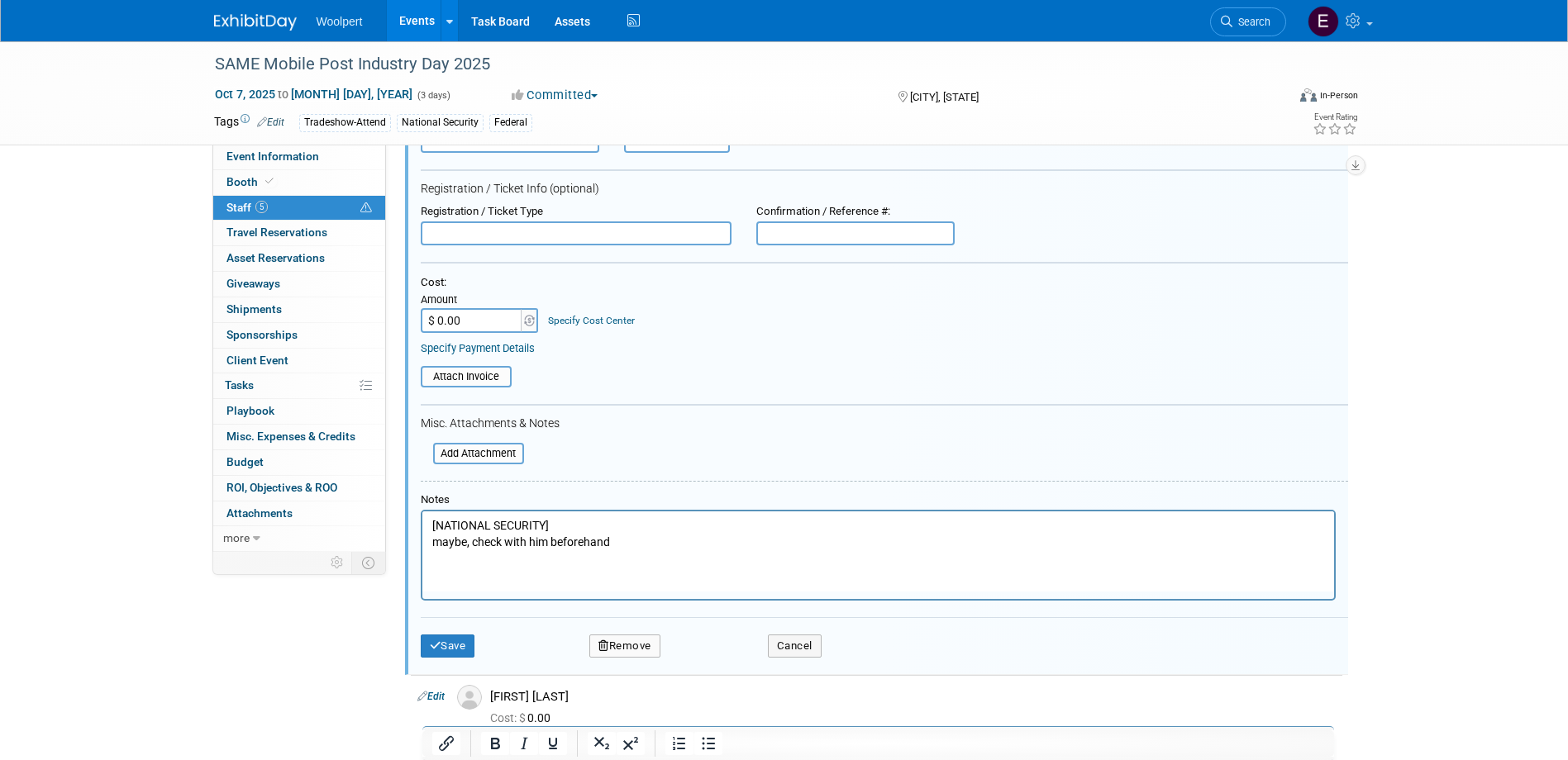 scroll, scrollTop: 632, scrollLeft: 0, axis: vertical 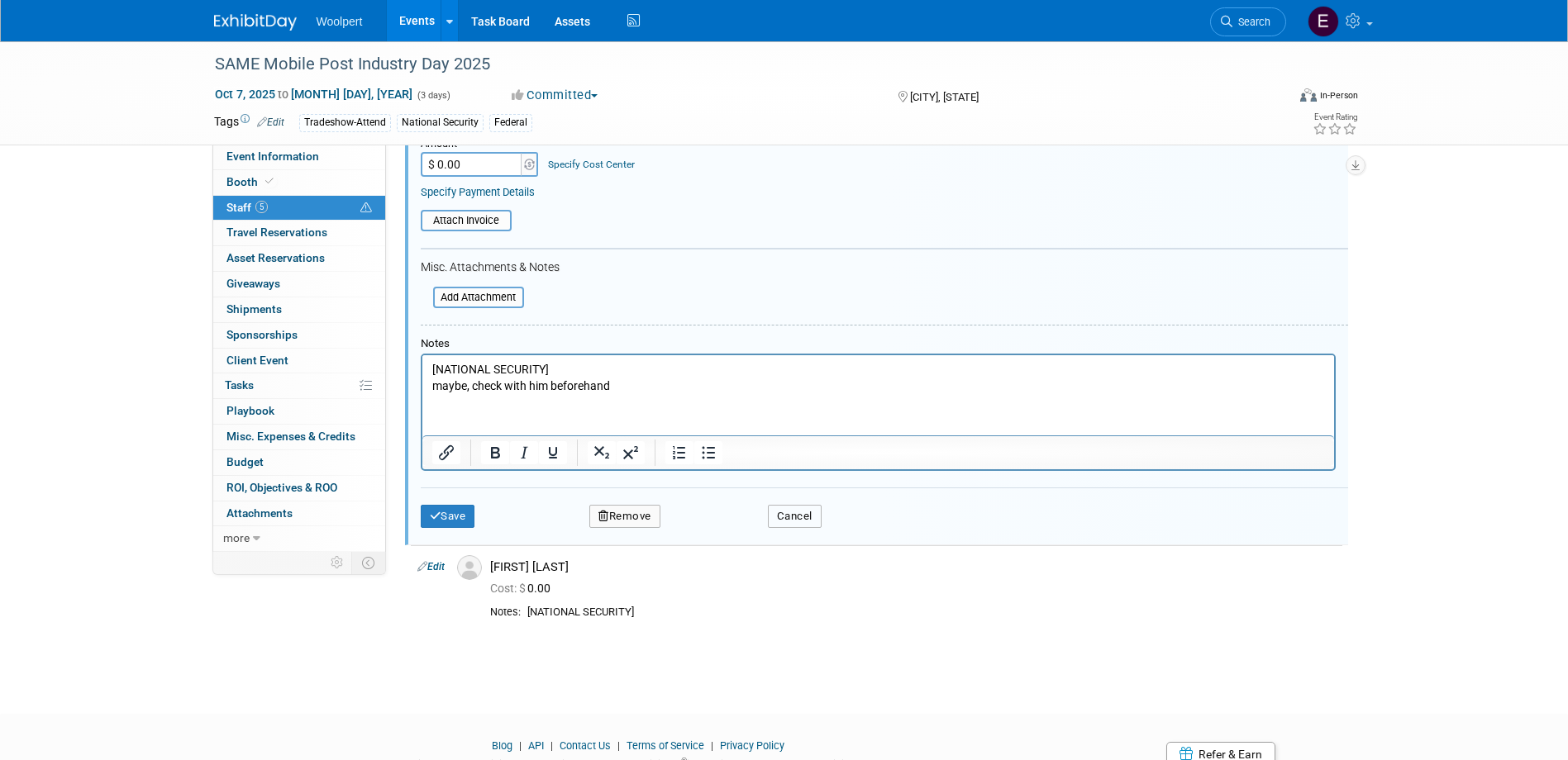 click on "Cancel" at bounding box center (794, 516) 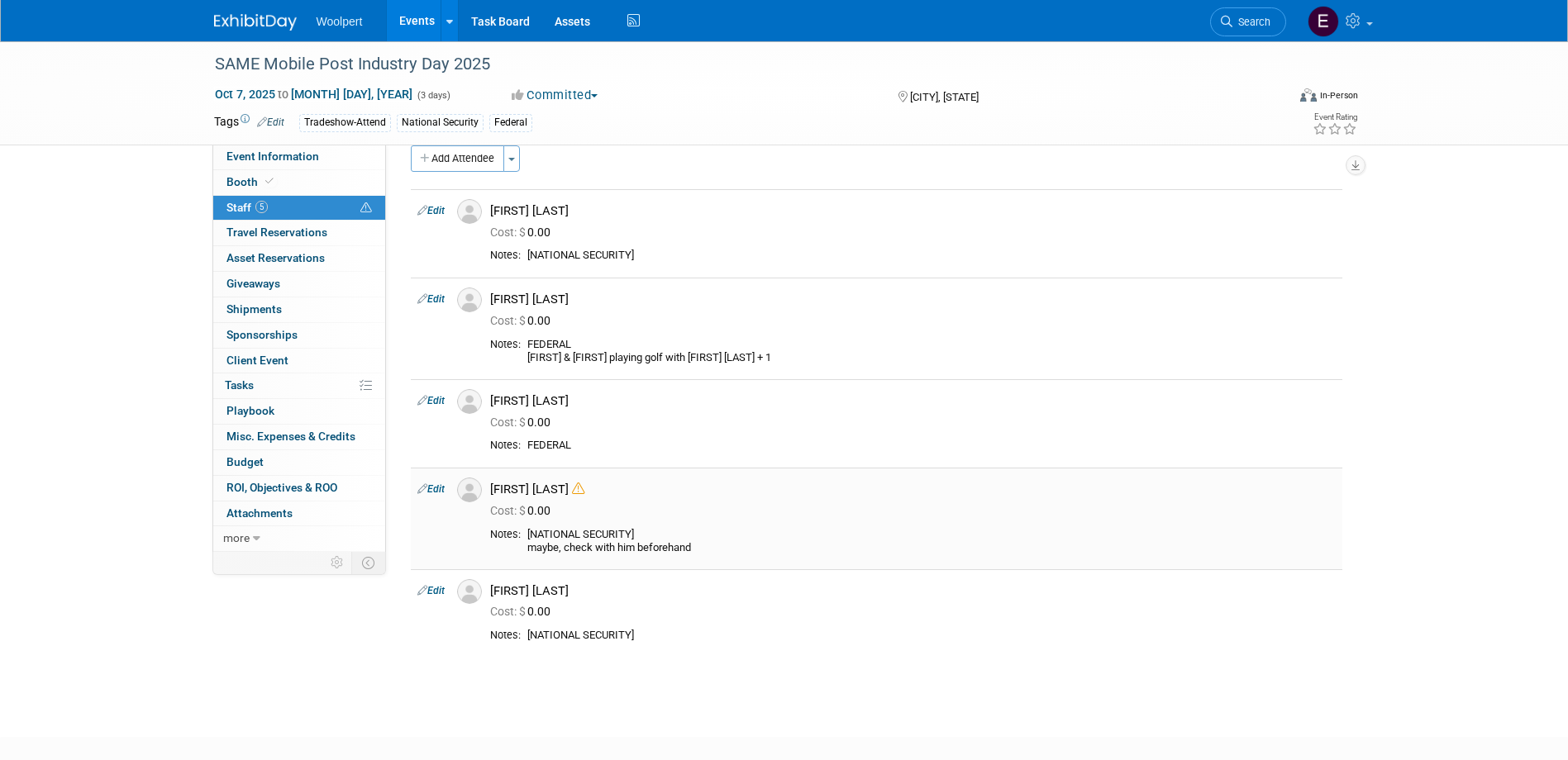 scroll, scrollTop: 0, scrollLeft: 0, axis: both 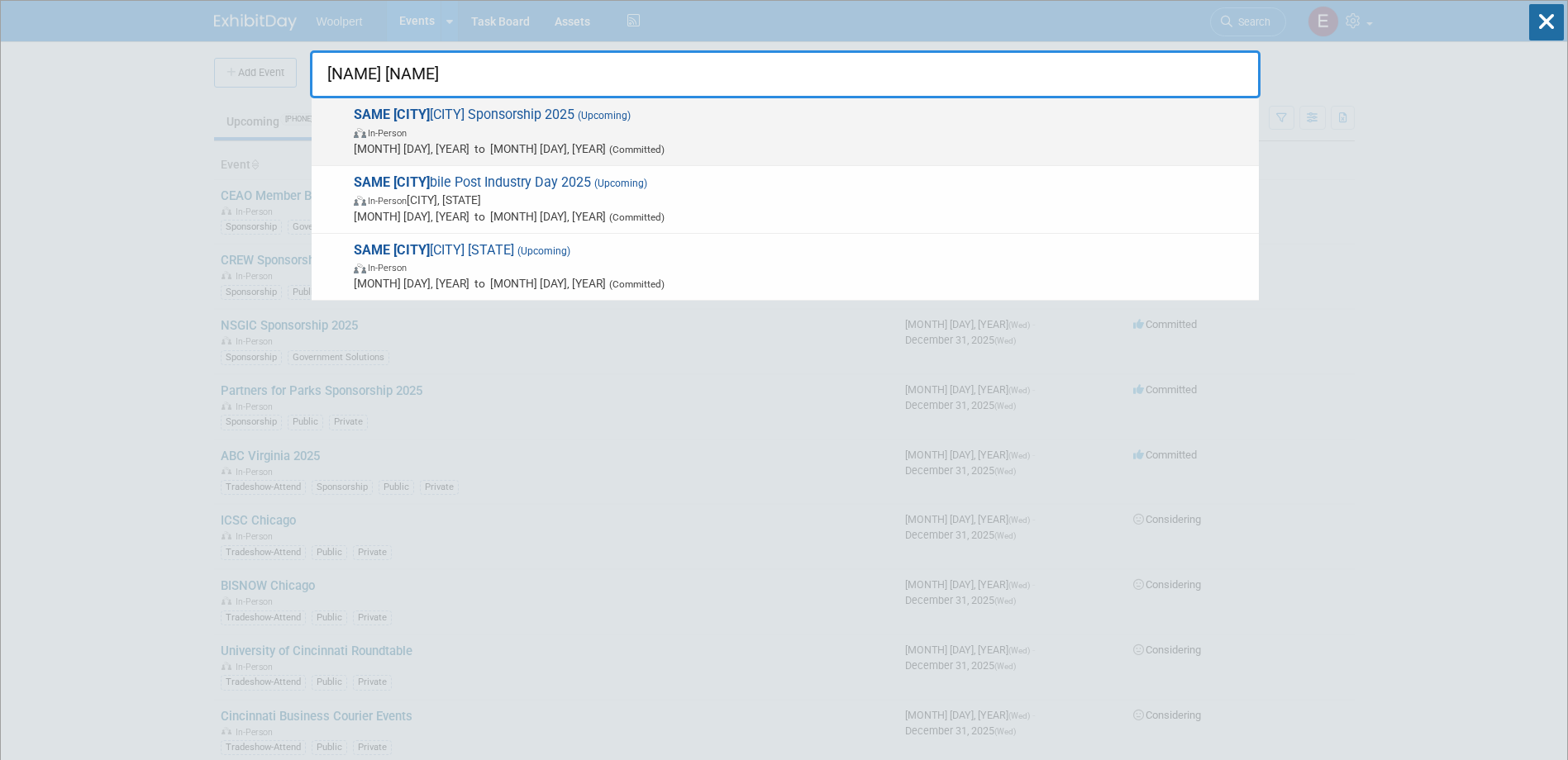 type on "[NAME] [NAME]" 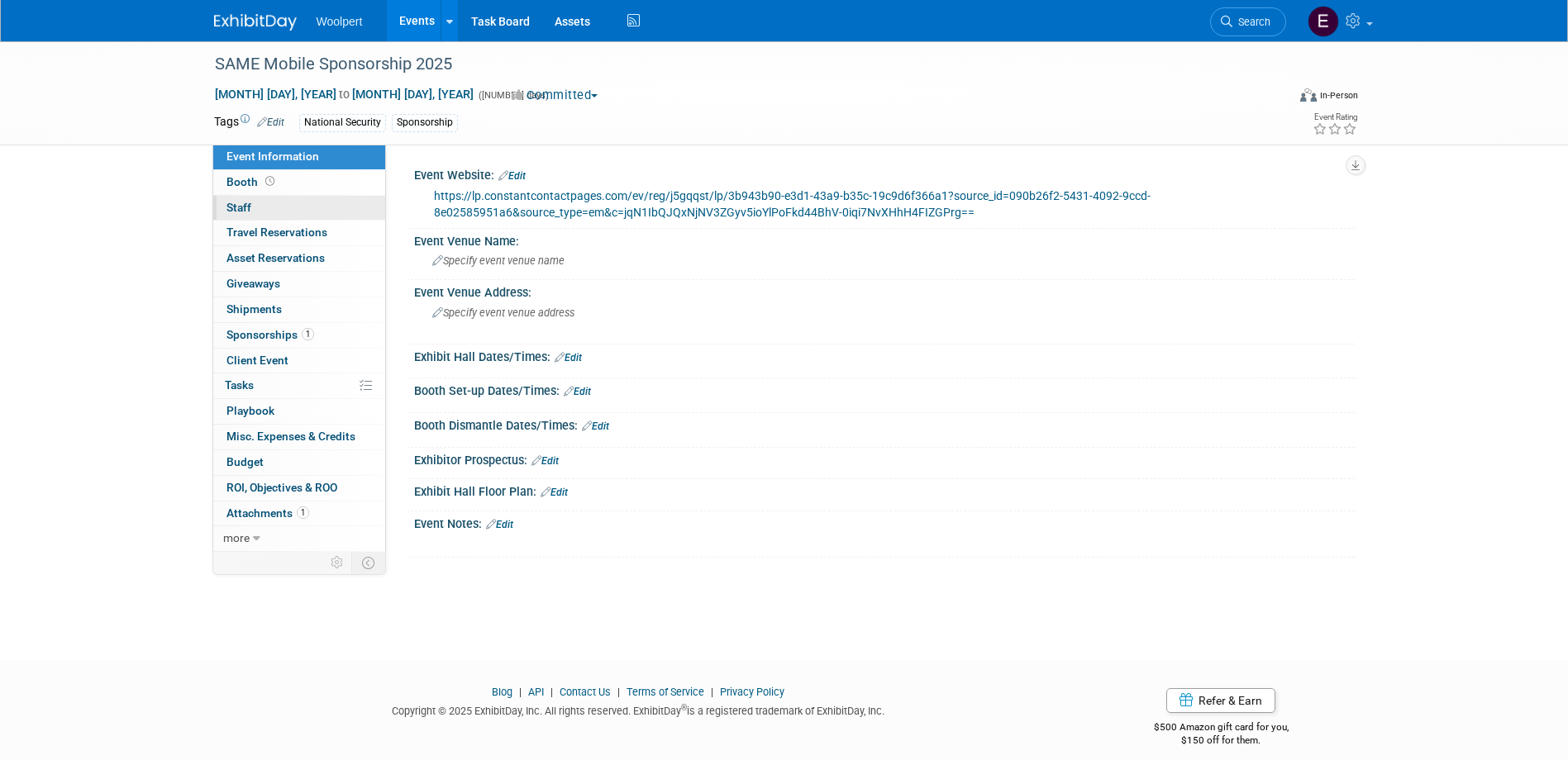 scroll, scrollTop: 0, scrollLeft: 0, axis: both 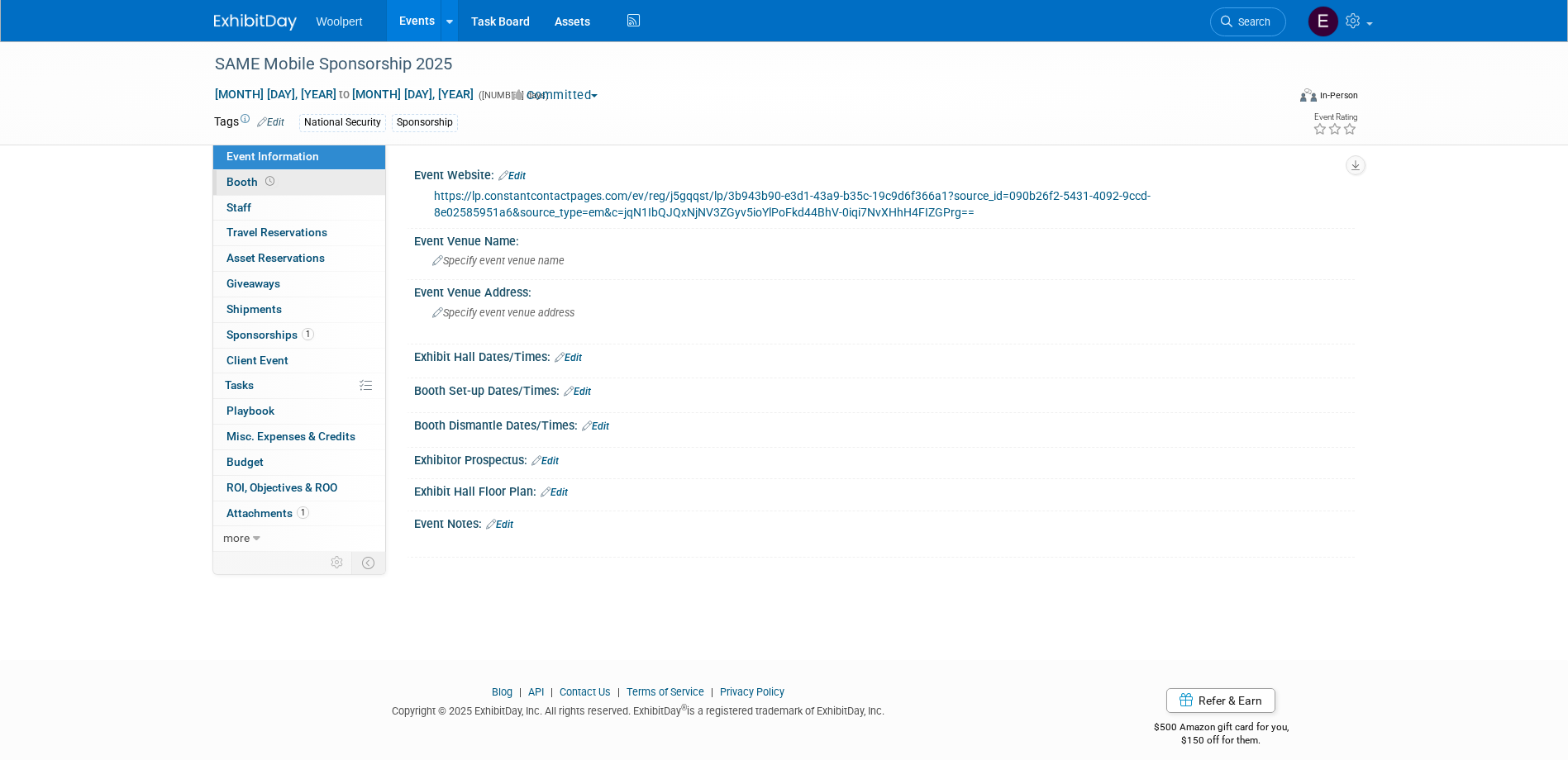 click on "Booth" at bounding box center [299, 183] 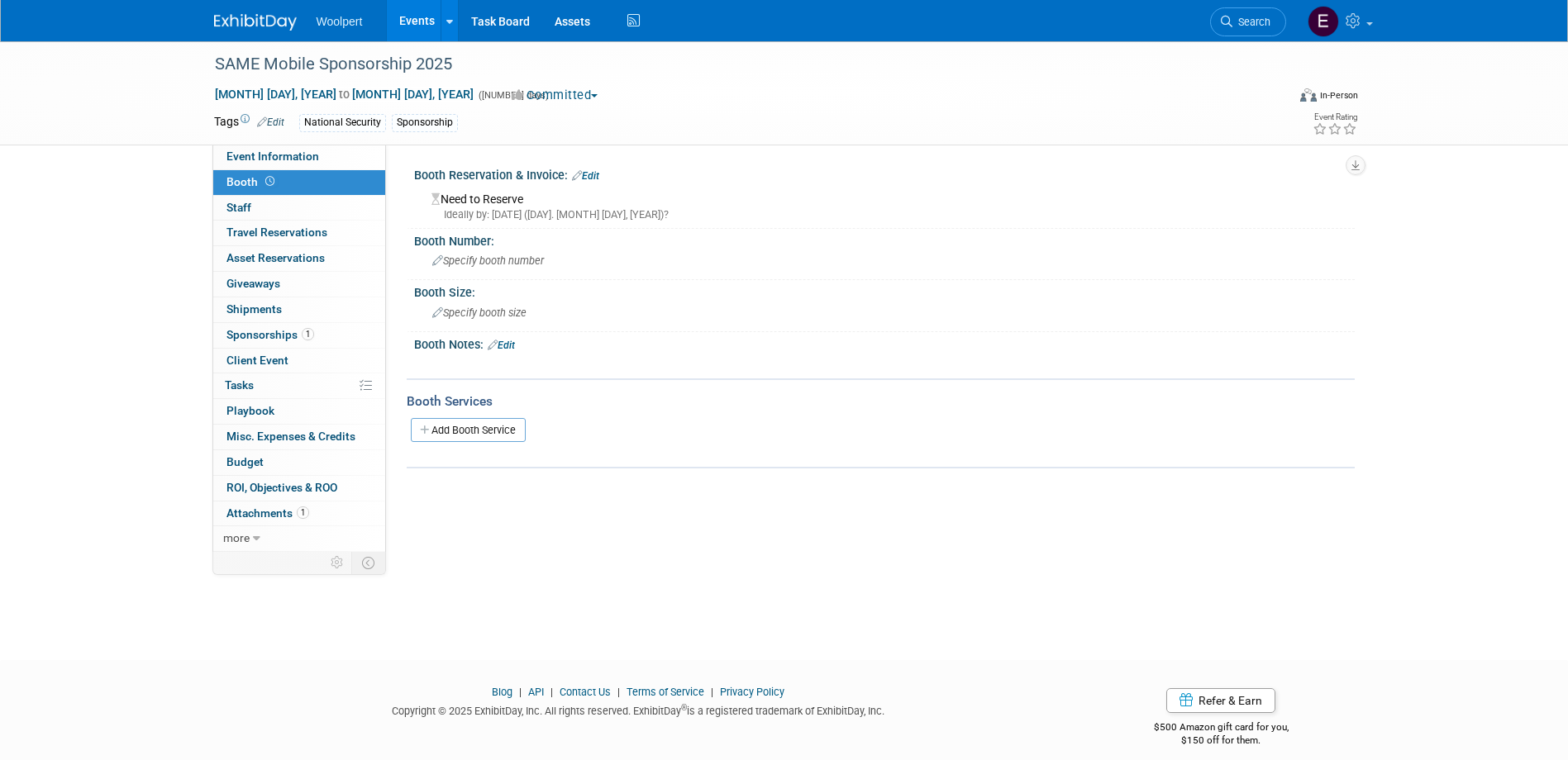 click on "Edit" at bounding box center (585, 176) 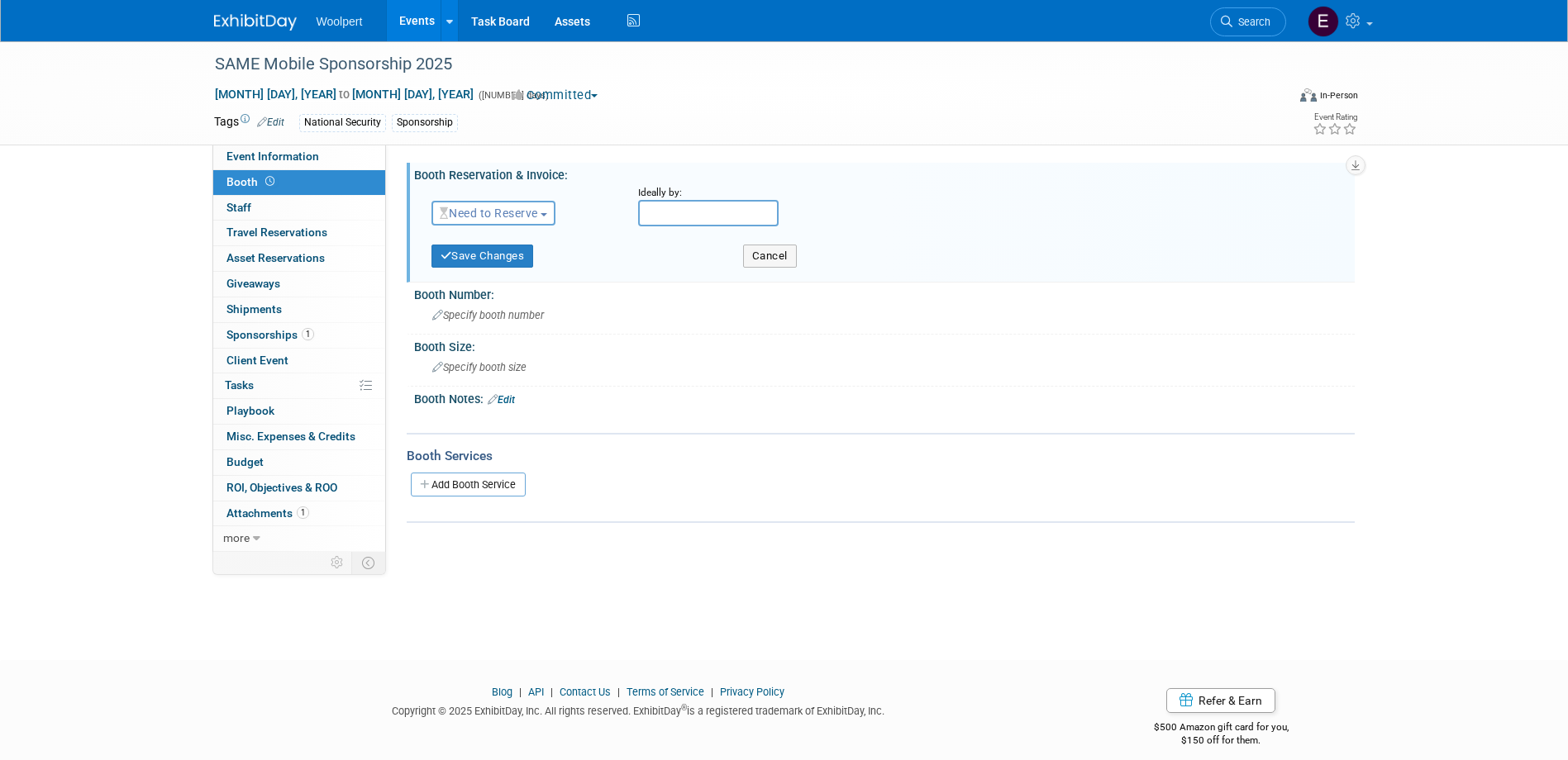 click on "Need to Reserve" at bounding box center [493, 213] 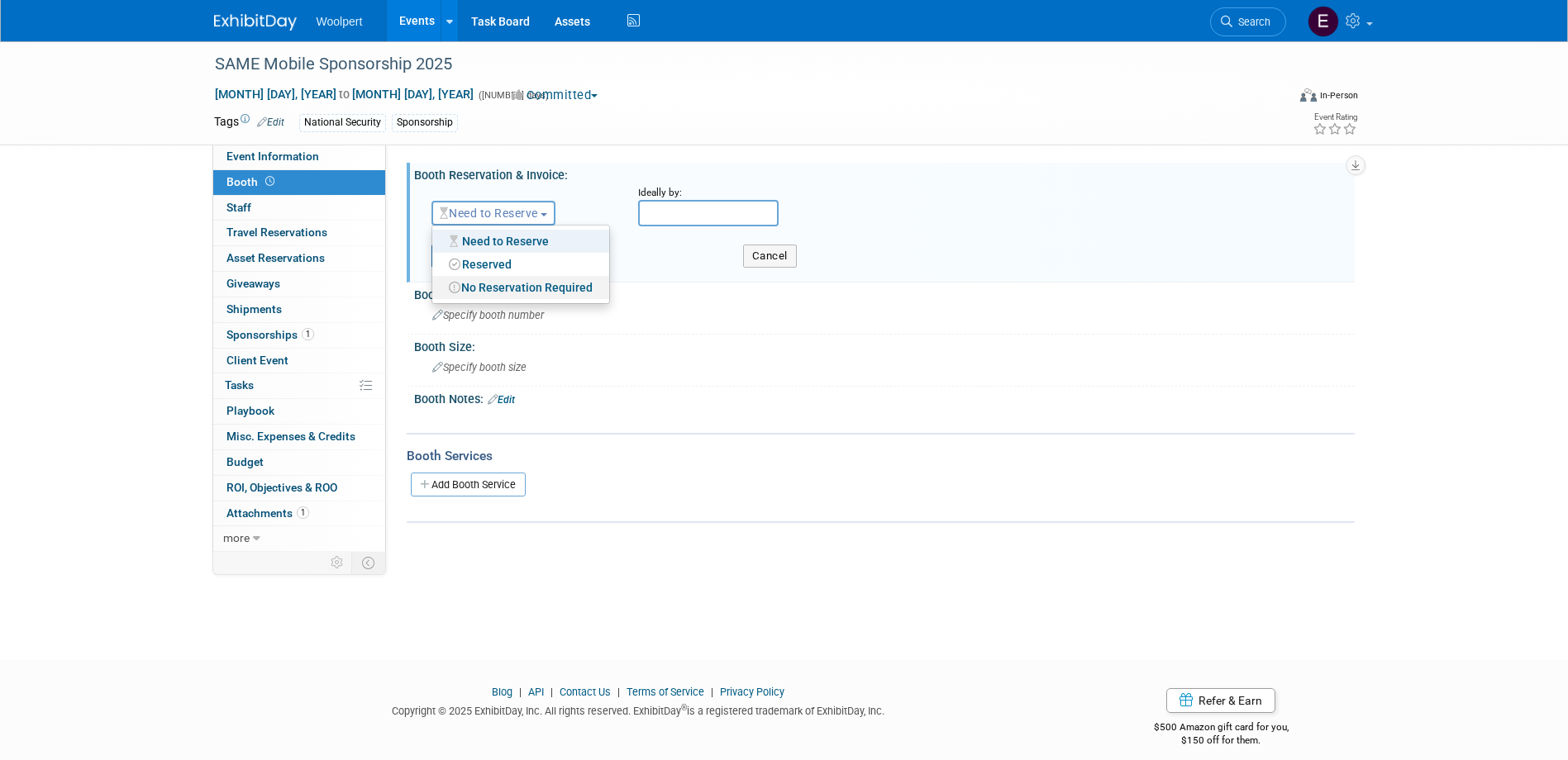 click on "No Reservation Required" at bounding box center (521, 287) 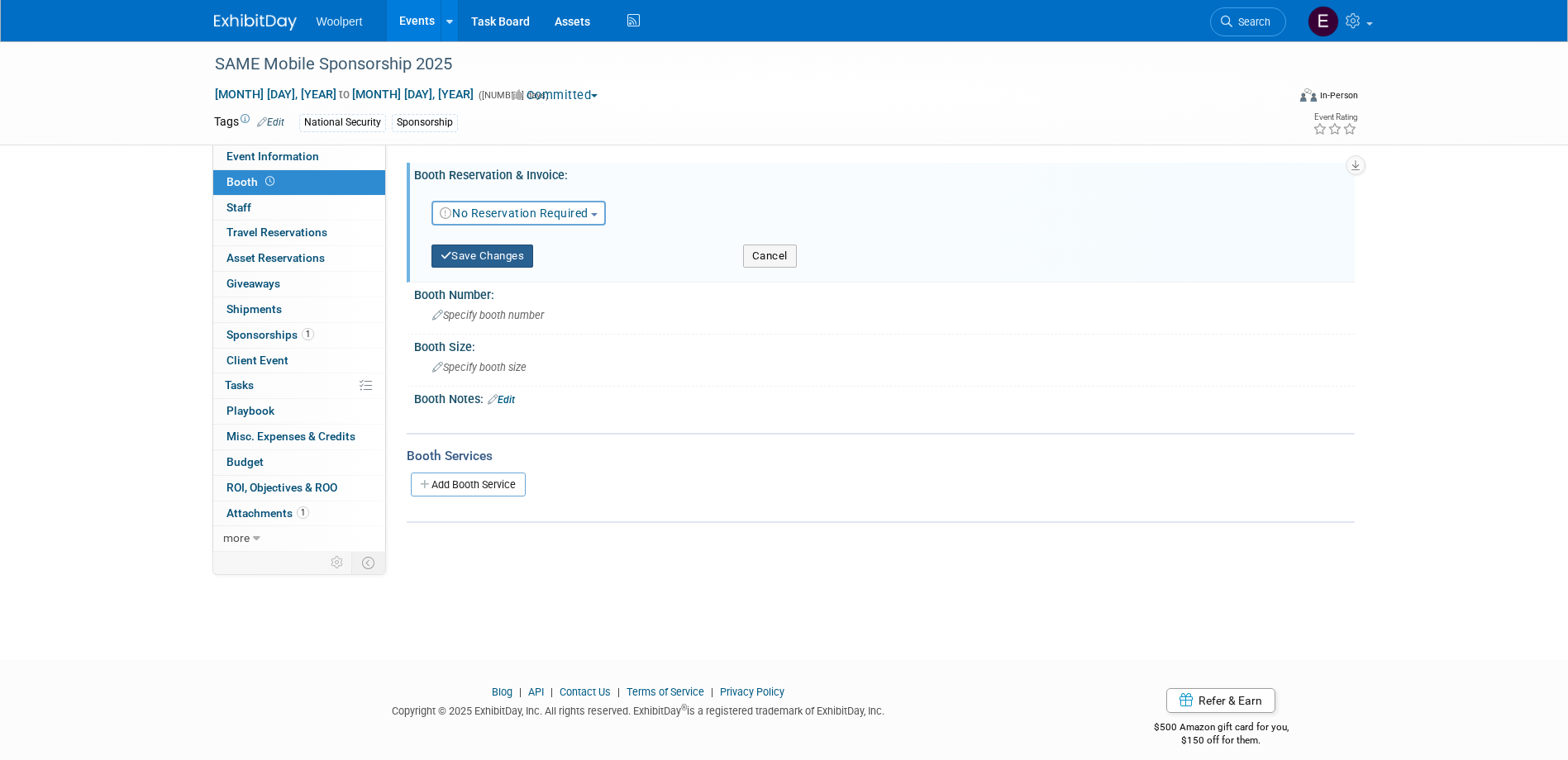 click on "Save Changes" at bounding box center [483, 256] 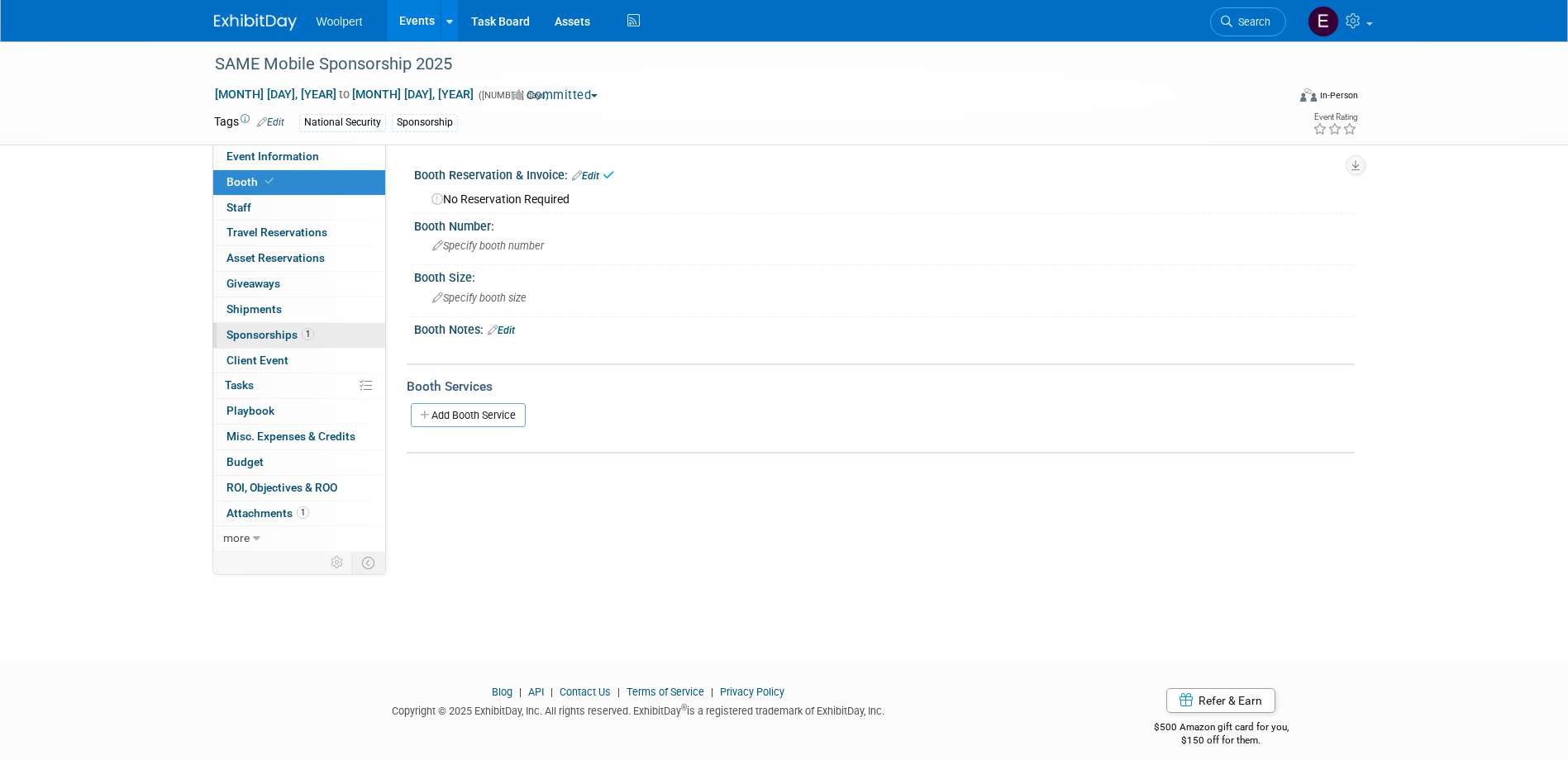click on "1
Sponsorships 1" at bounding box center [299, 335] 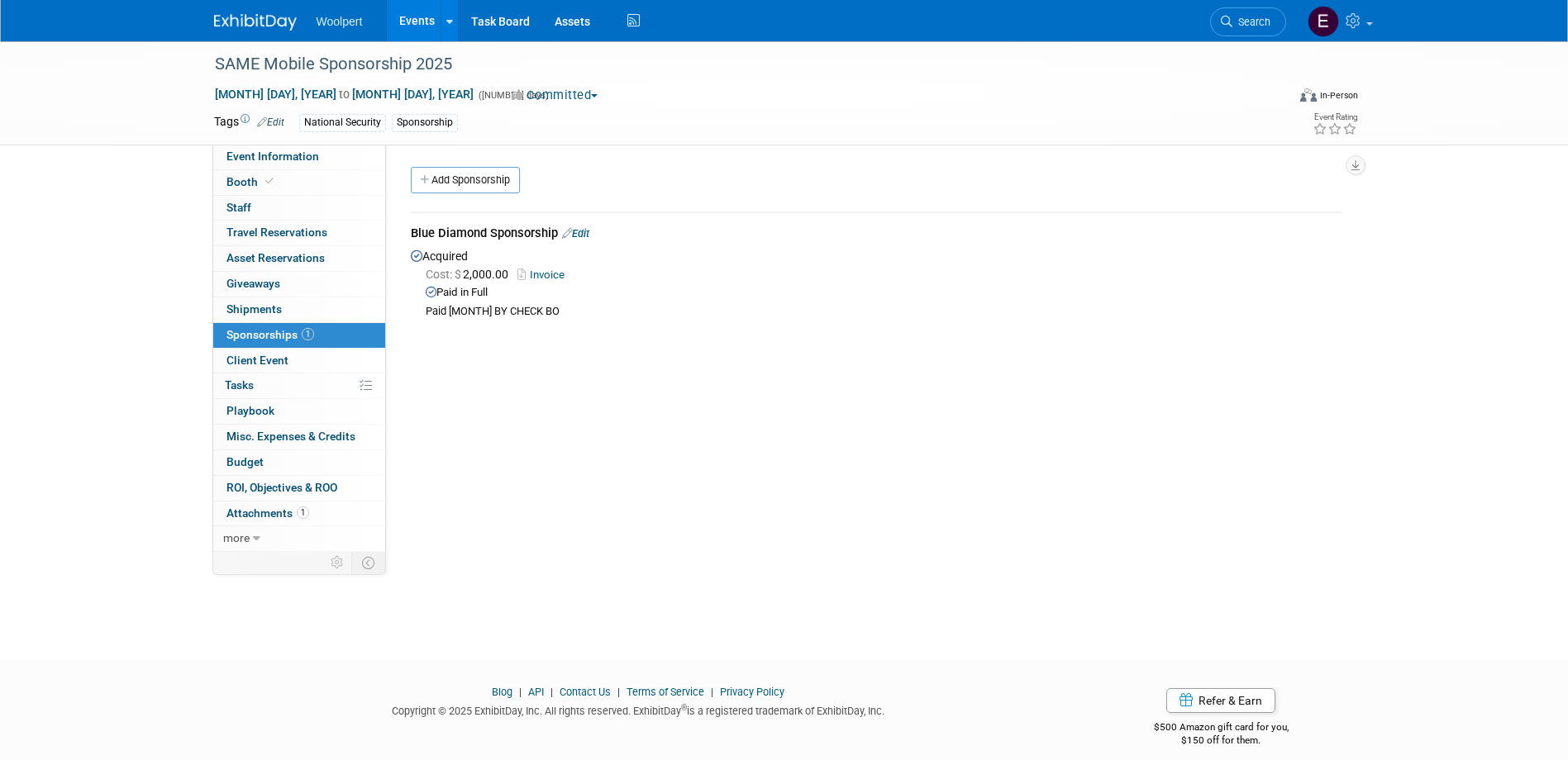 click on "Invoice" at bounding box center (544, 274) 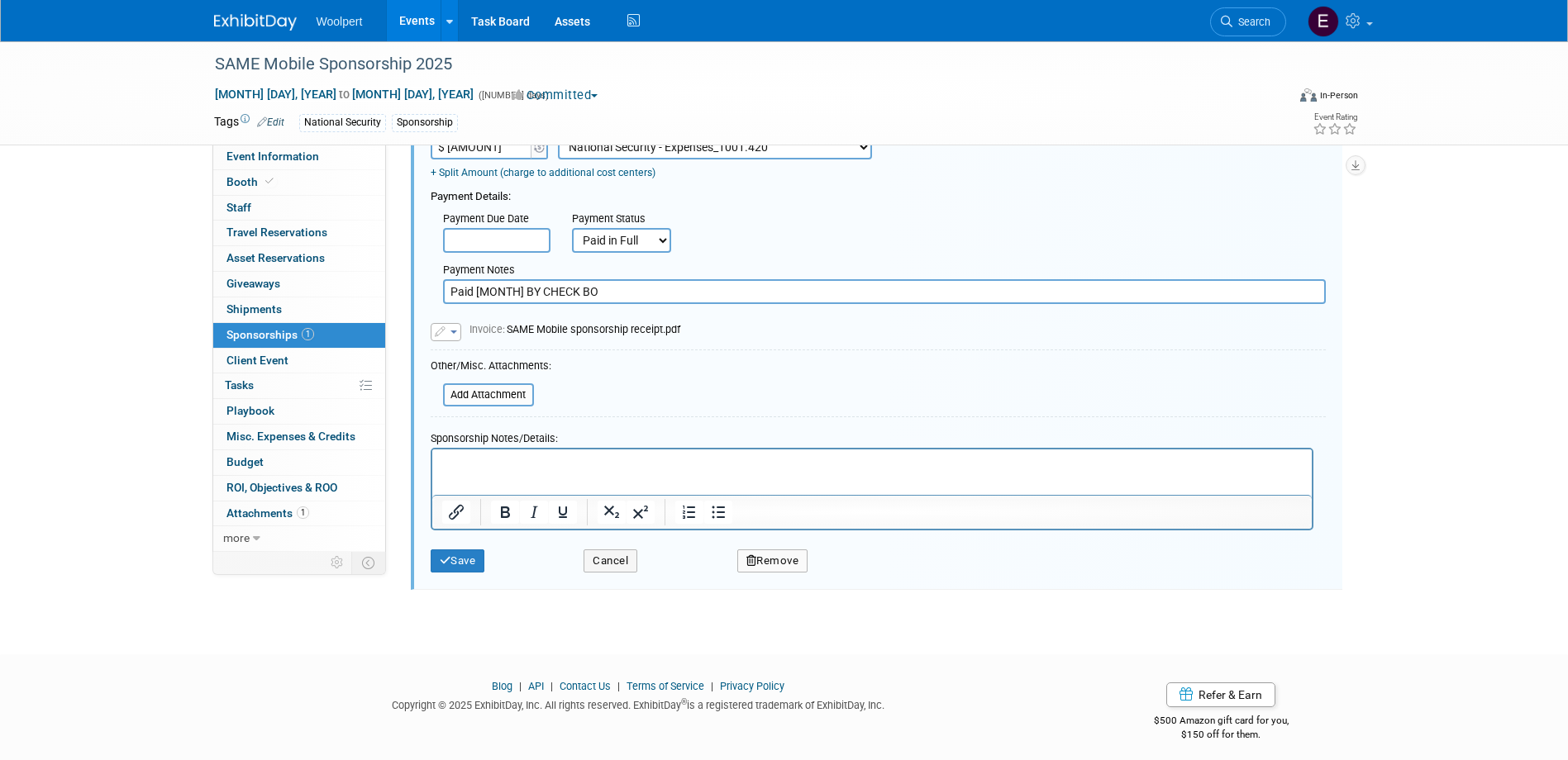 scroll, scrollTop: 241, scrollLeft: 0, axis: vertical 